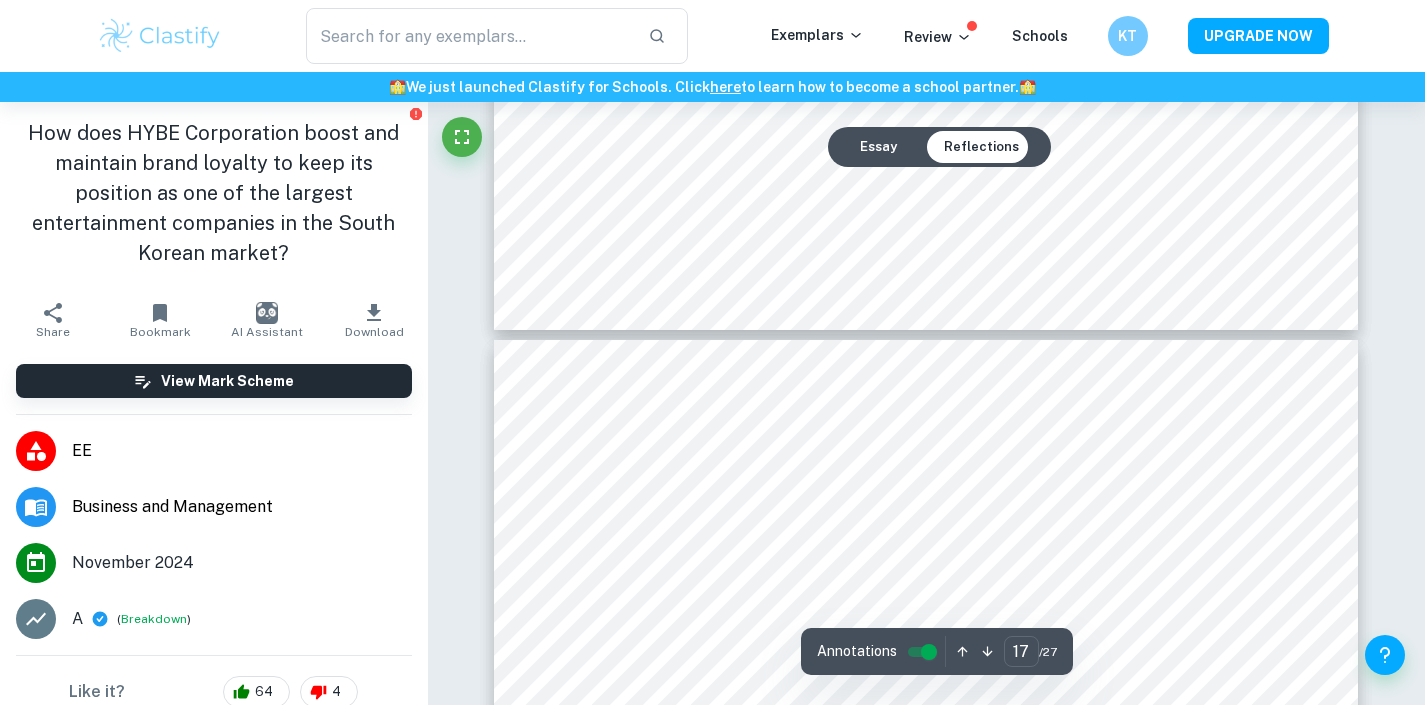 scroll, scrollTop: 19425, scrollLeft: 0, axis: vertical 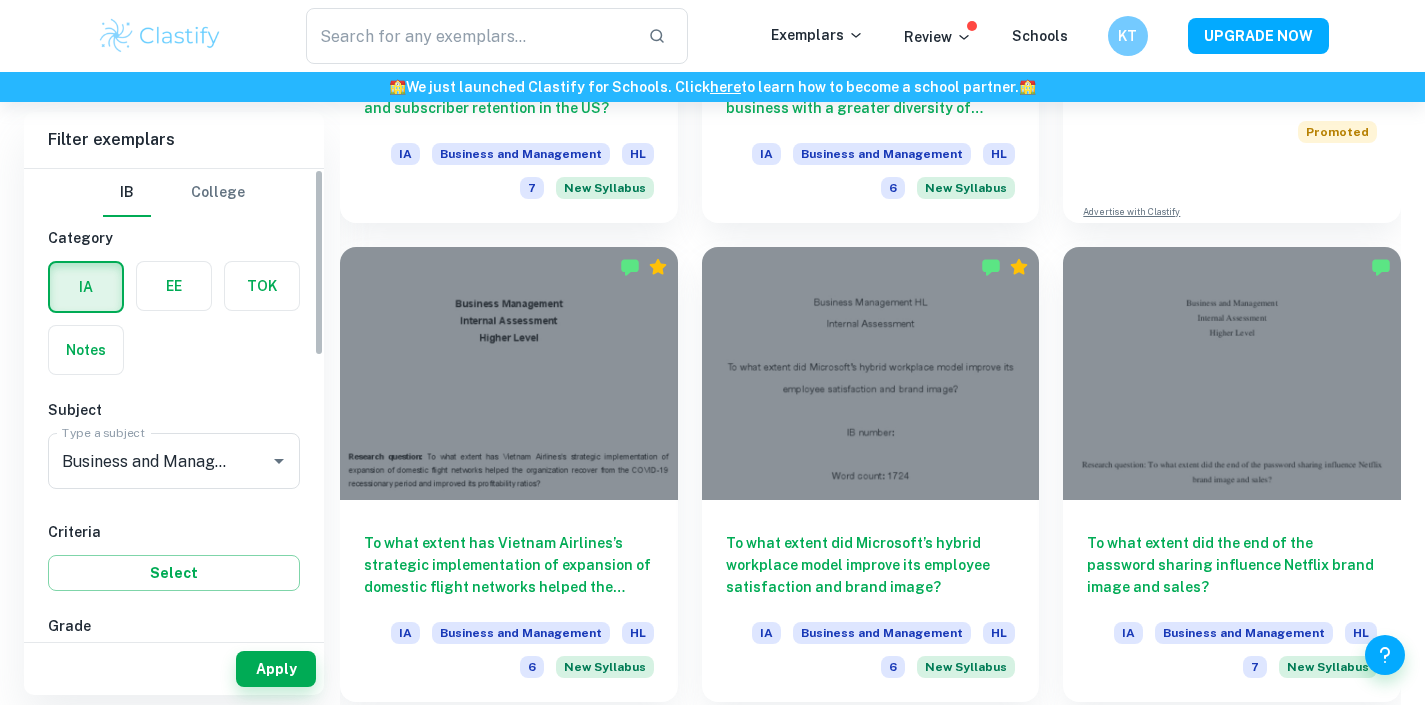 click at bounding box center [174, 286] 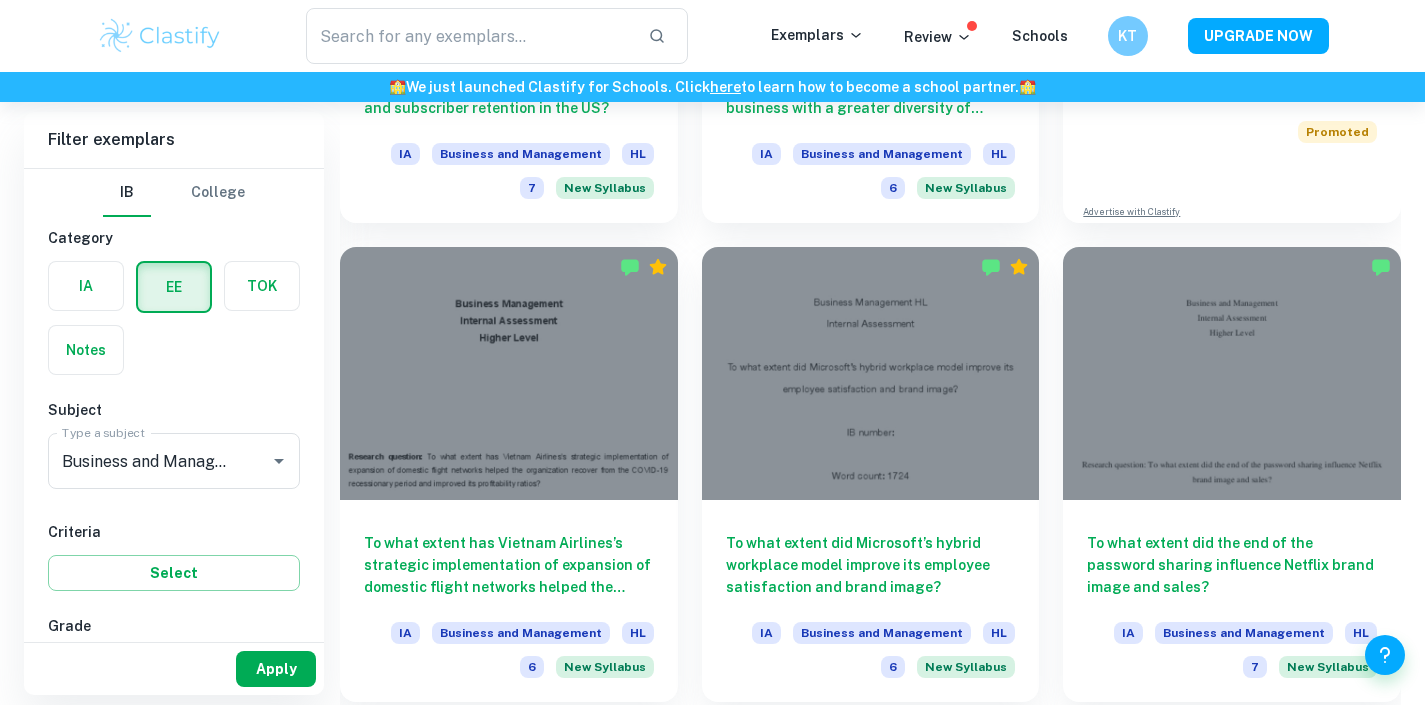 click on "Apply" at bounding box center (276, 669) 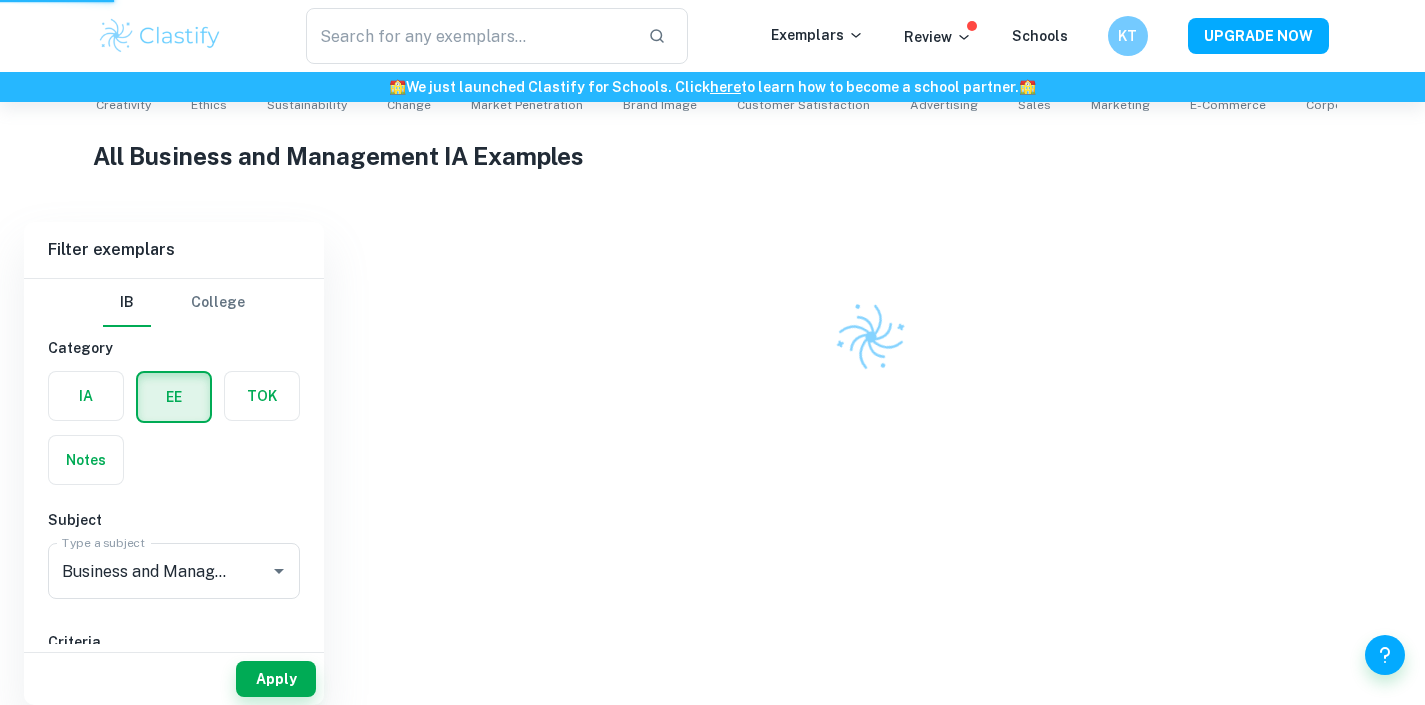 scroll, scrollTop: 422, scrollLeft: 0, axis: vertical 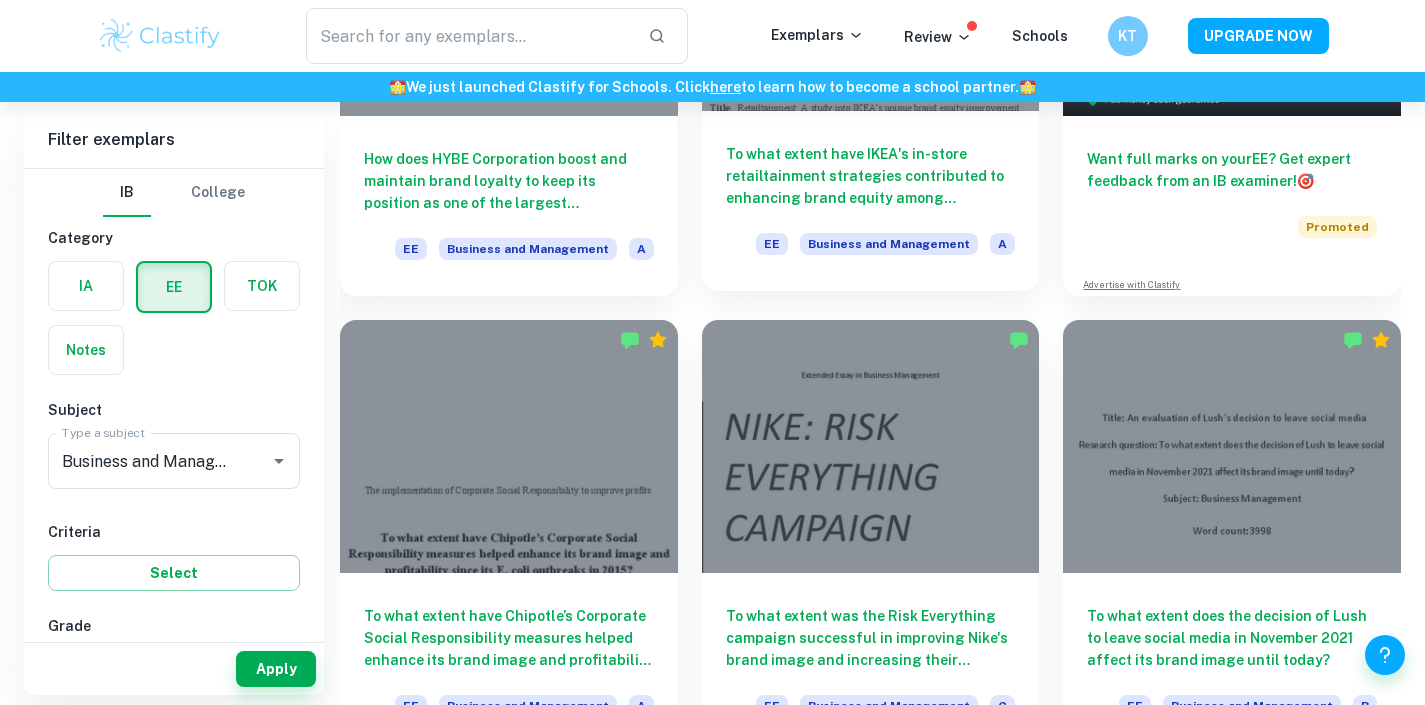 click on "To what extent have IKEA's in-store retailtainment strategies contributed to enhancing brand equity among consumers primarily in the United States?" at bounding box center (871, 176) 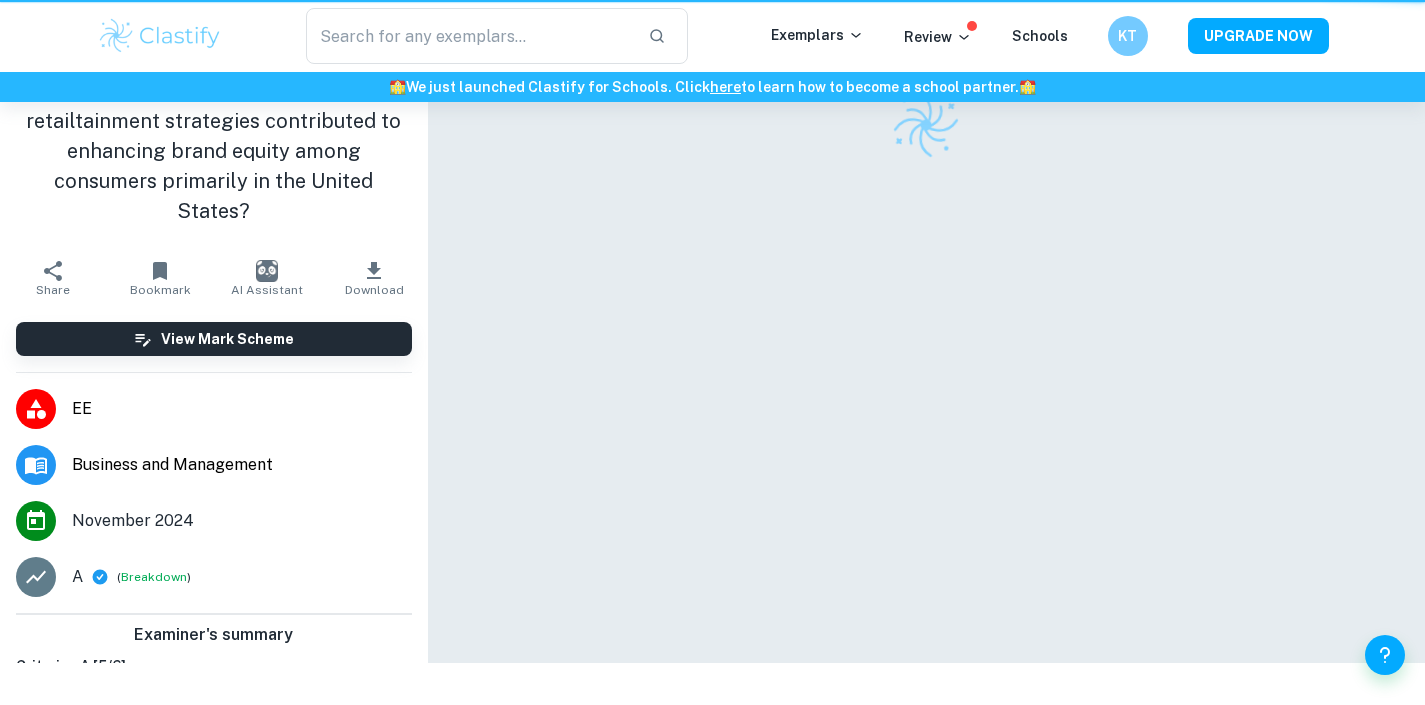 scroll, scrollTop: 0, scrollLeft: 0, axis: both 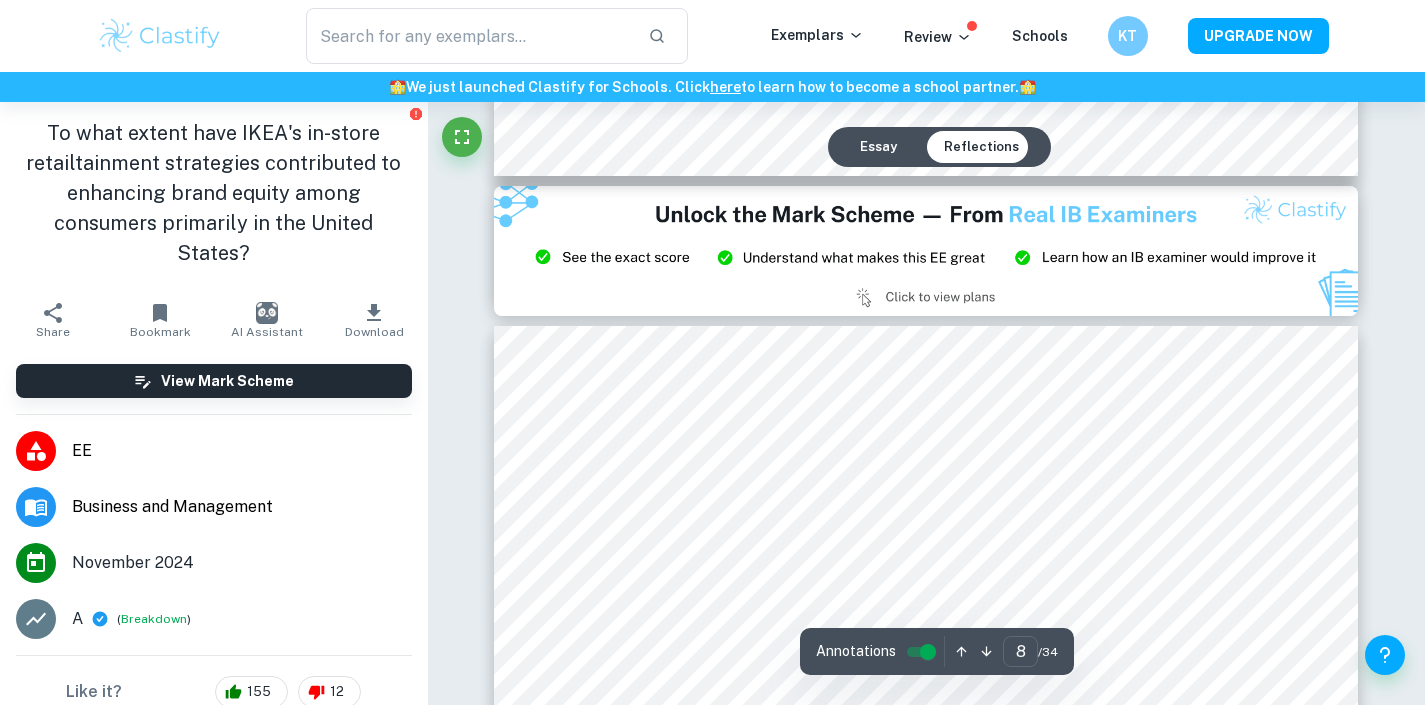 type on "9" 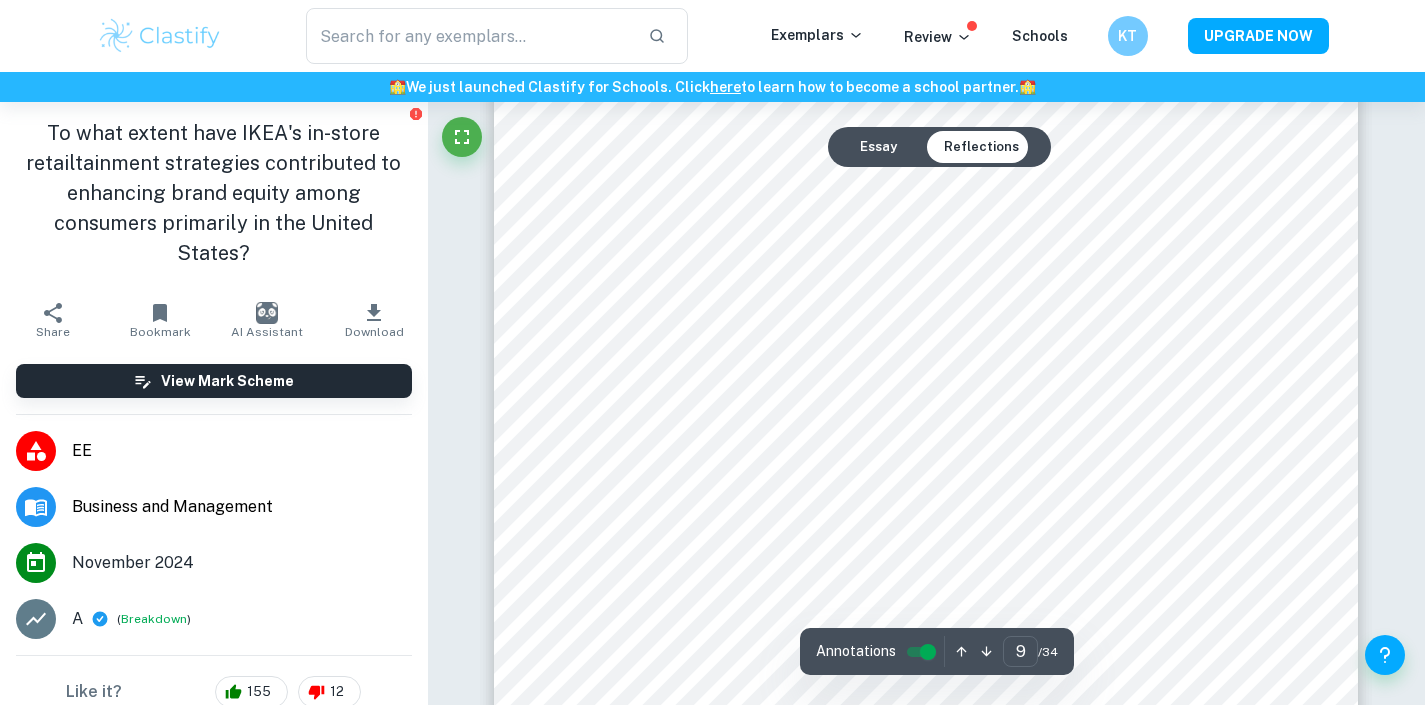 scroll, scrollTop: 10324, scrollLeft: 0, axis: vertical 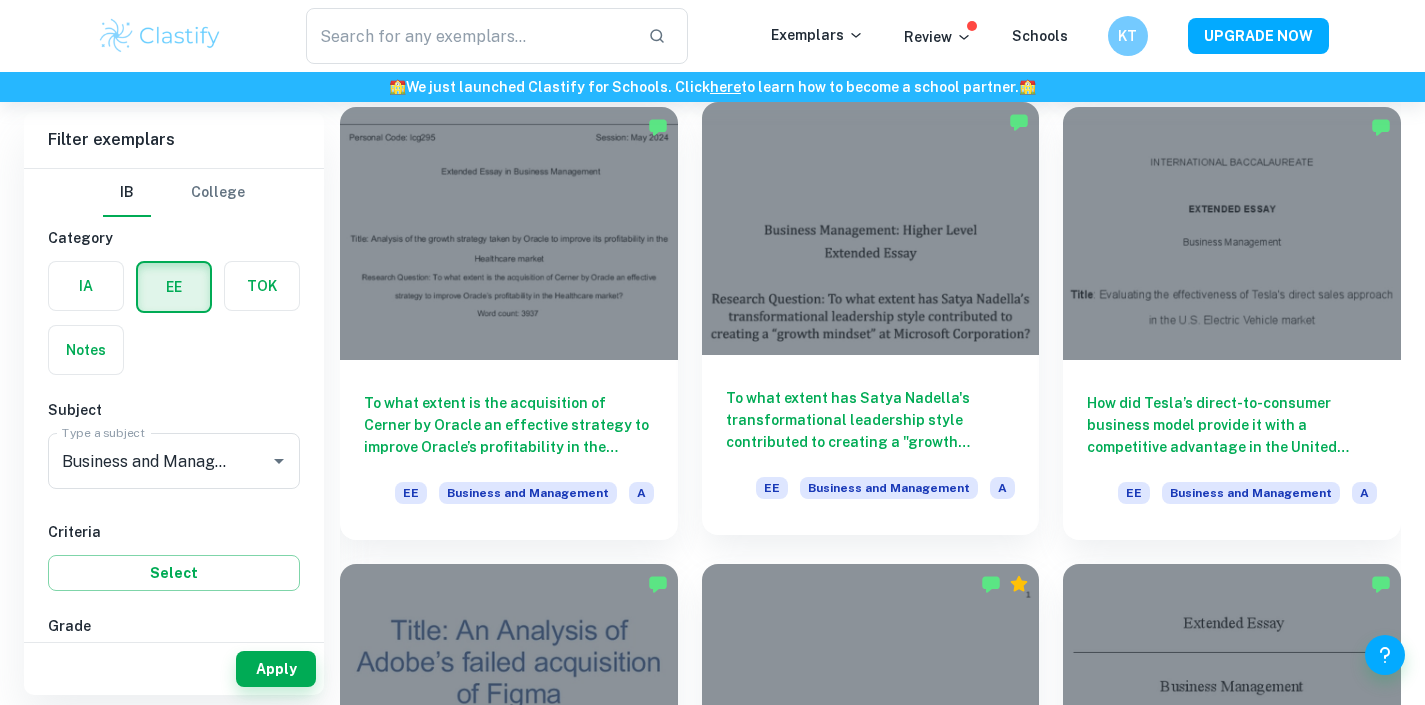 click on "To what extent has Satya Nadella's transformational leadership style contributed to creating a "growth mindset" at Microsoft Corporation?" at bounding box center (871, 420) 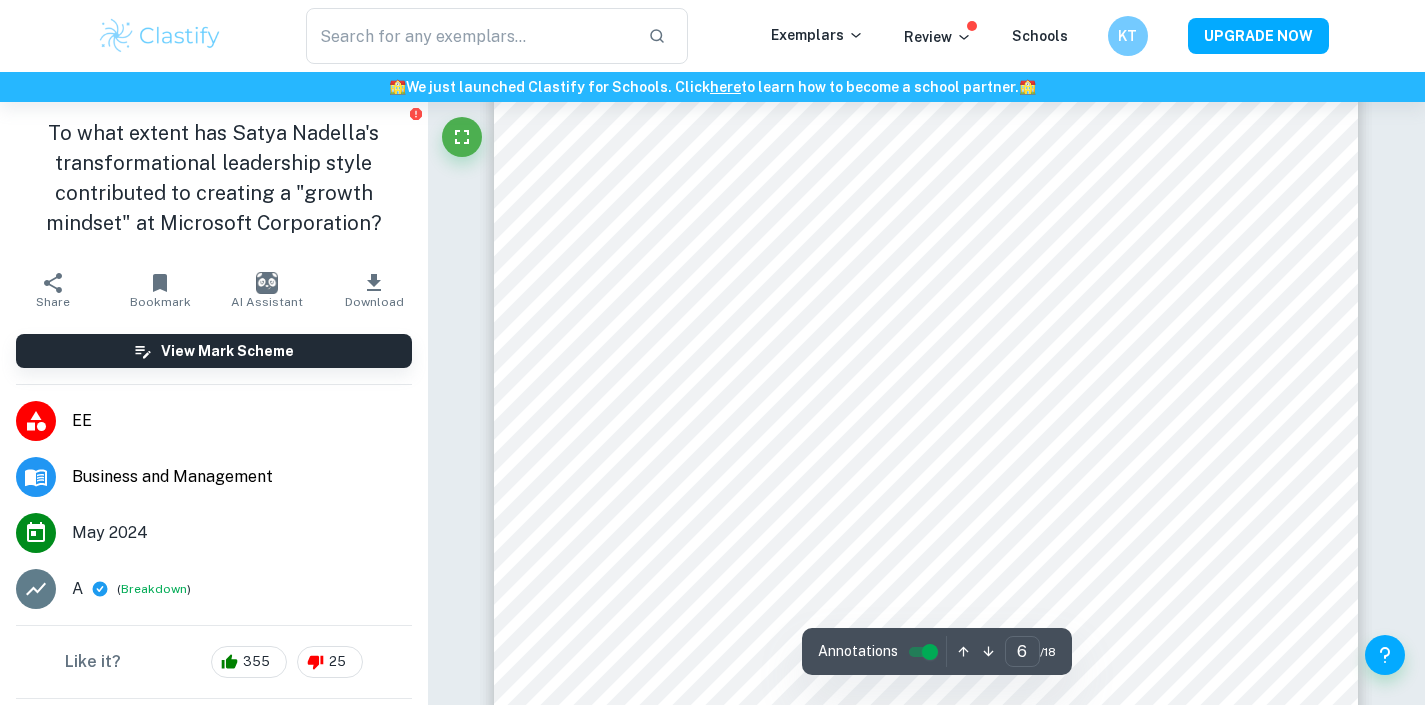 scroll, scrollTop: 6868, scrollLeft: 0, axis: vertical 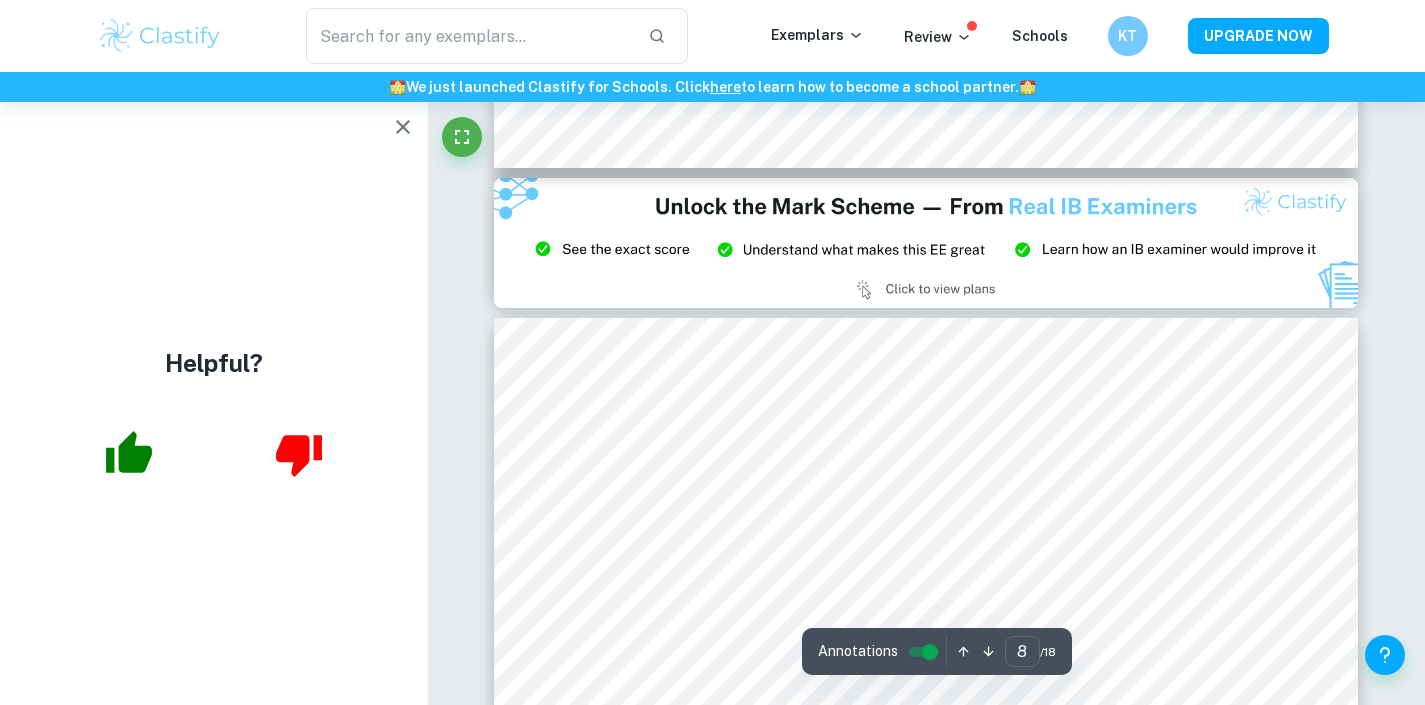 type on "9" 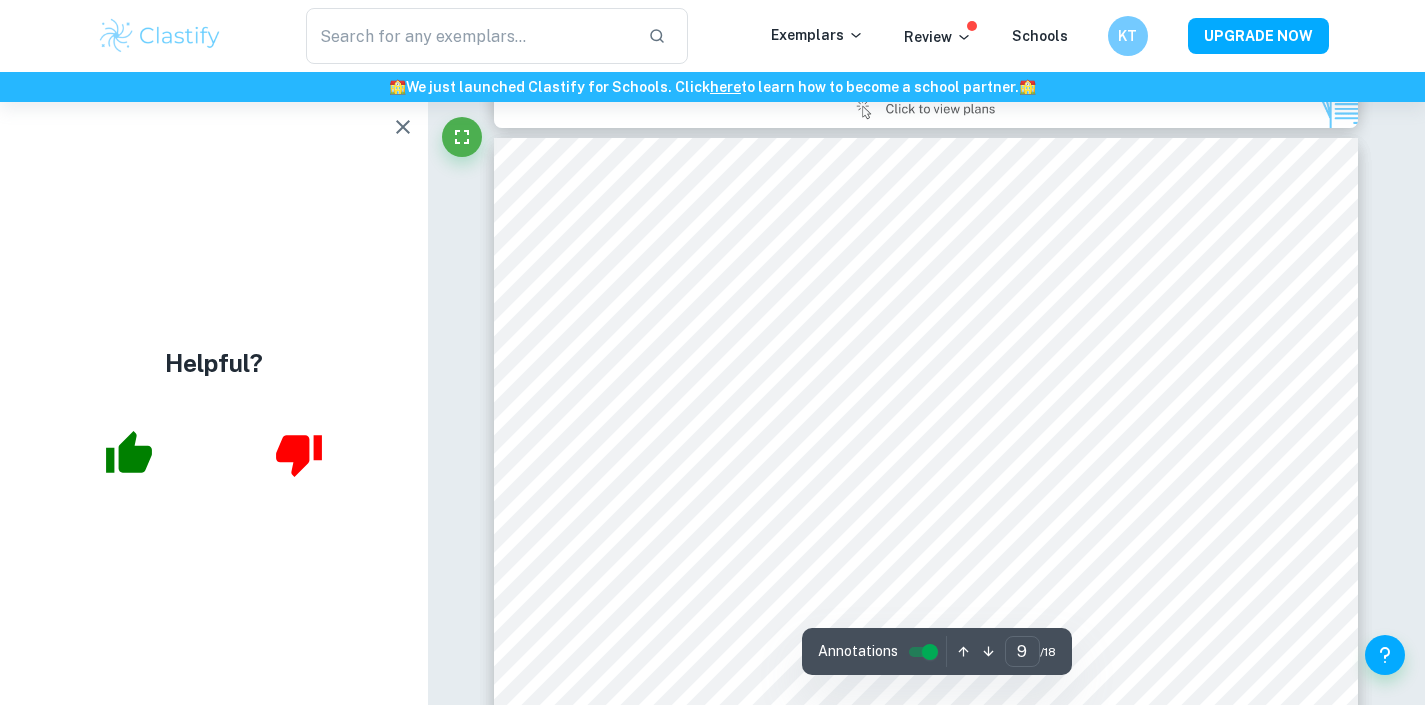 scroll, scrollTop: 10252, scrollLeft: 0, axis: vertical 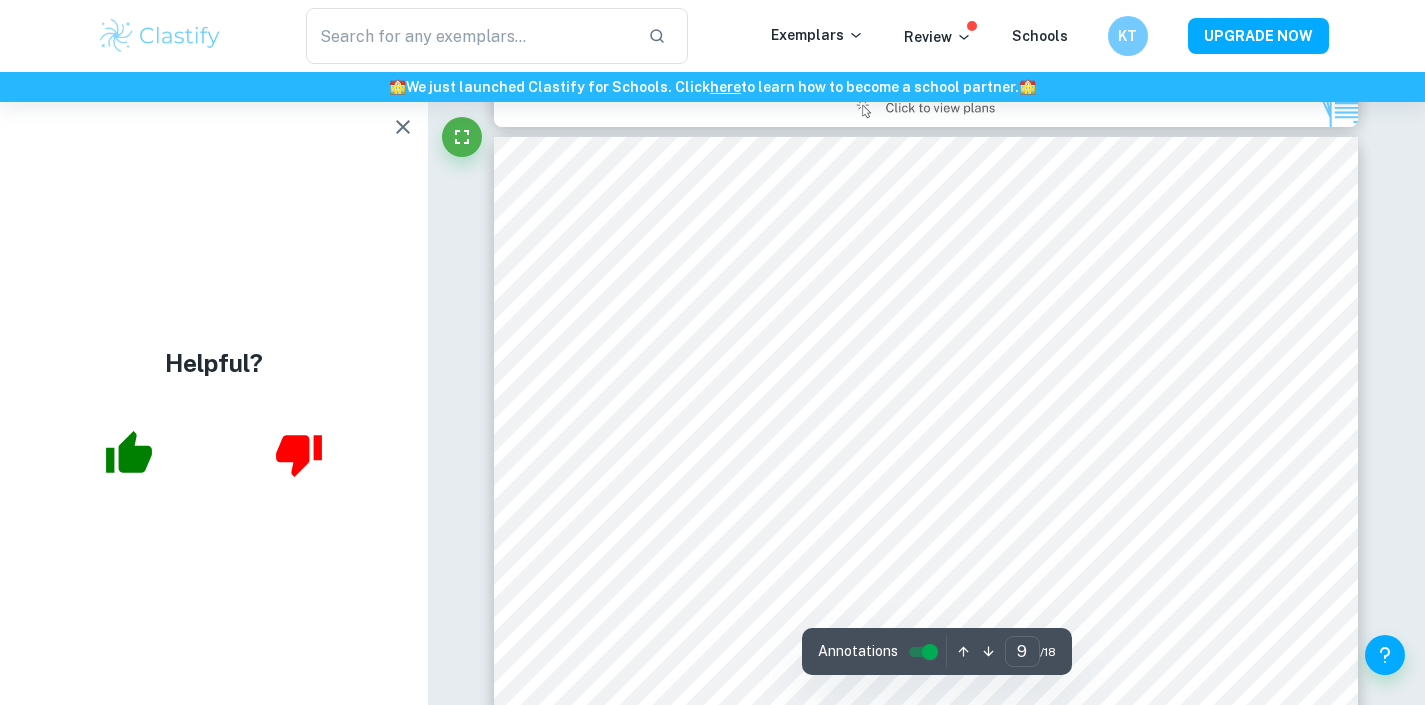 click 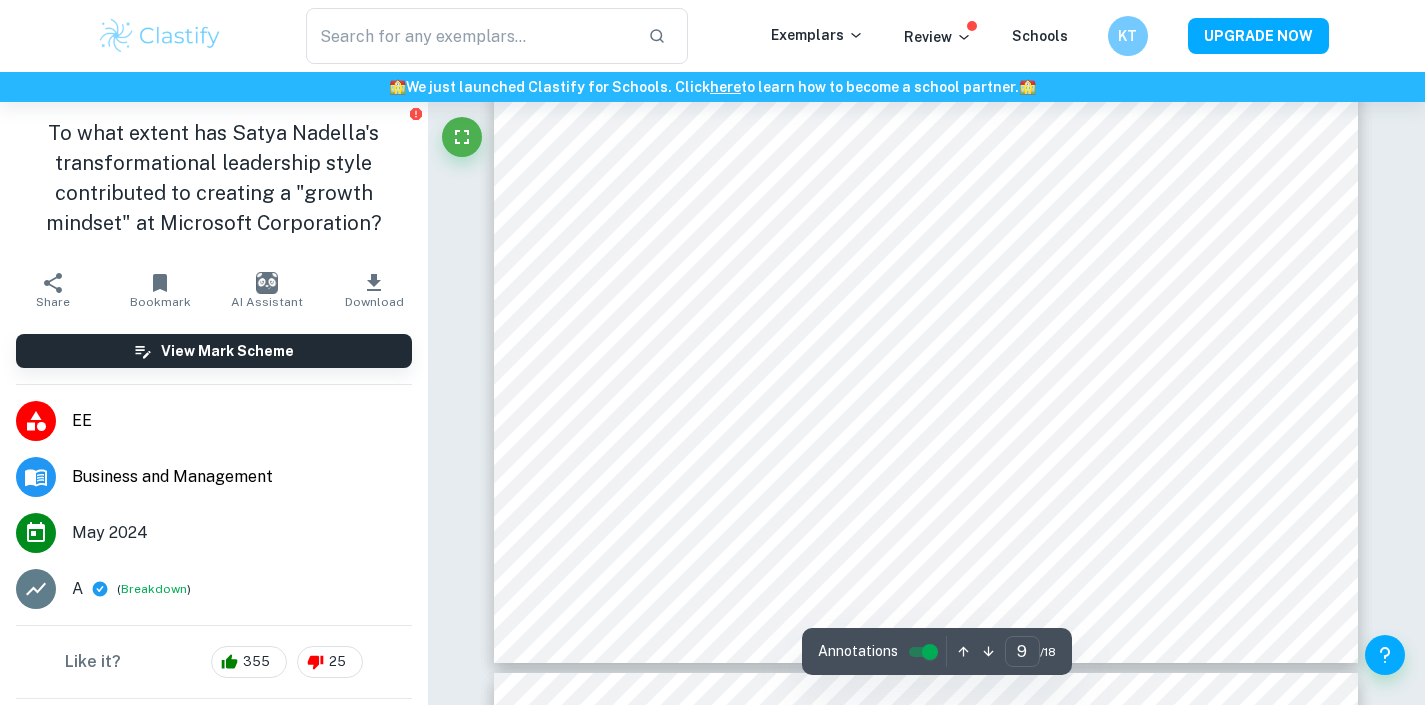 scroll, scrollTop: 10946, scrollLeft: 0, axis: vertical 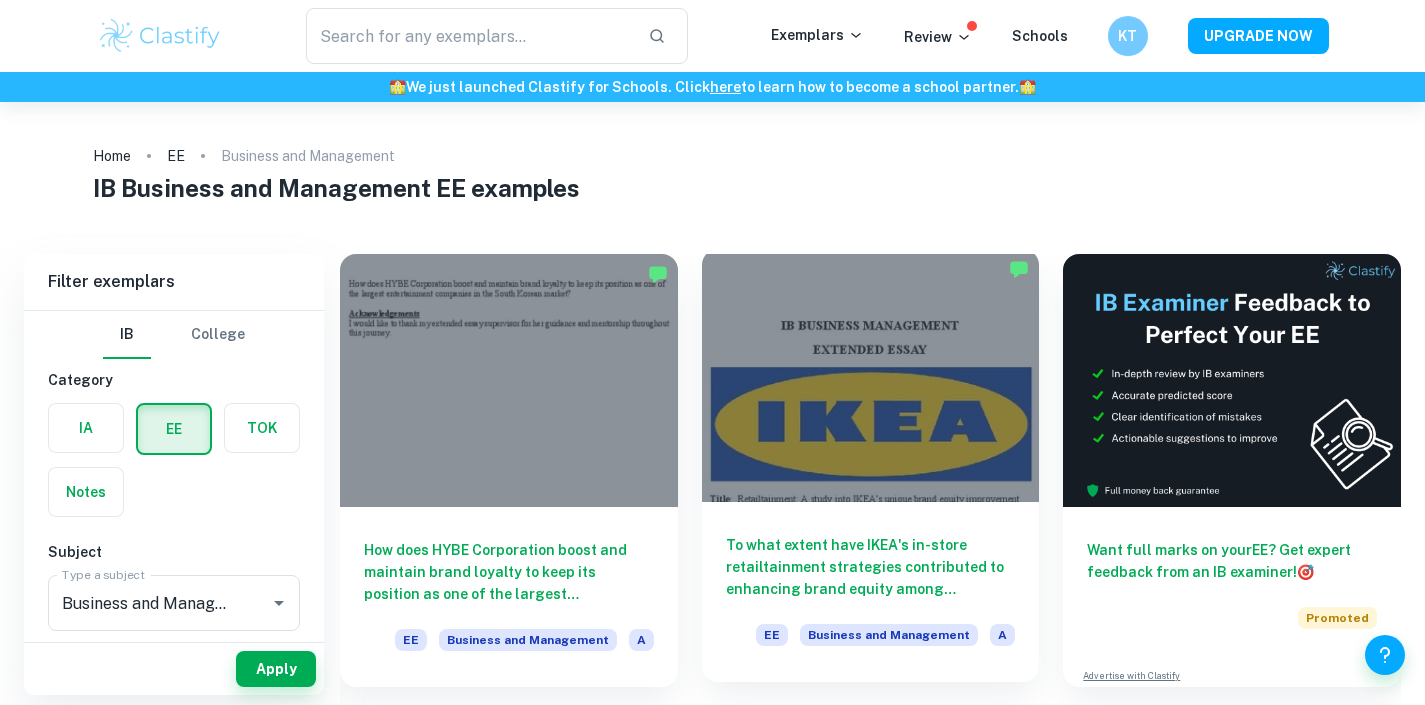click on "To what extent have IKEA's in-store retailtainment strategies contributed to enhancing brand equity among consumers primarily in the United States?" at bounding box center (871, 567) 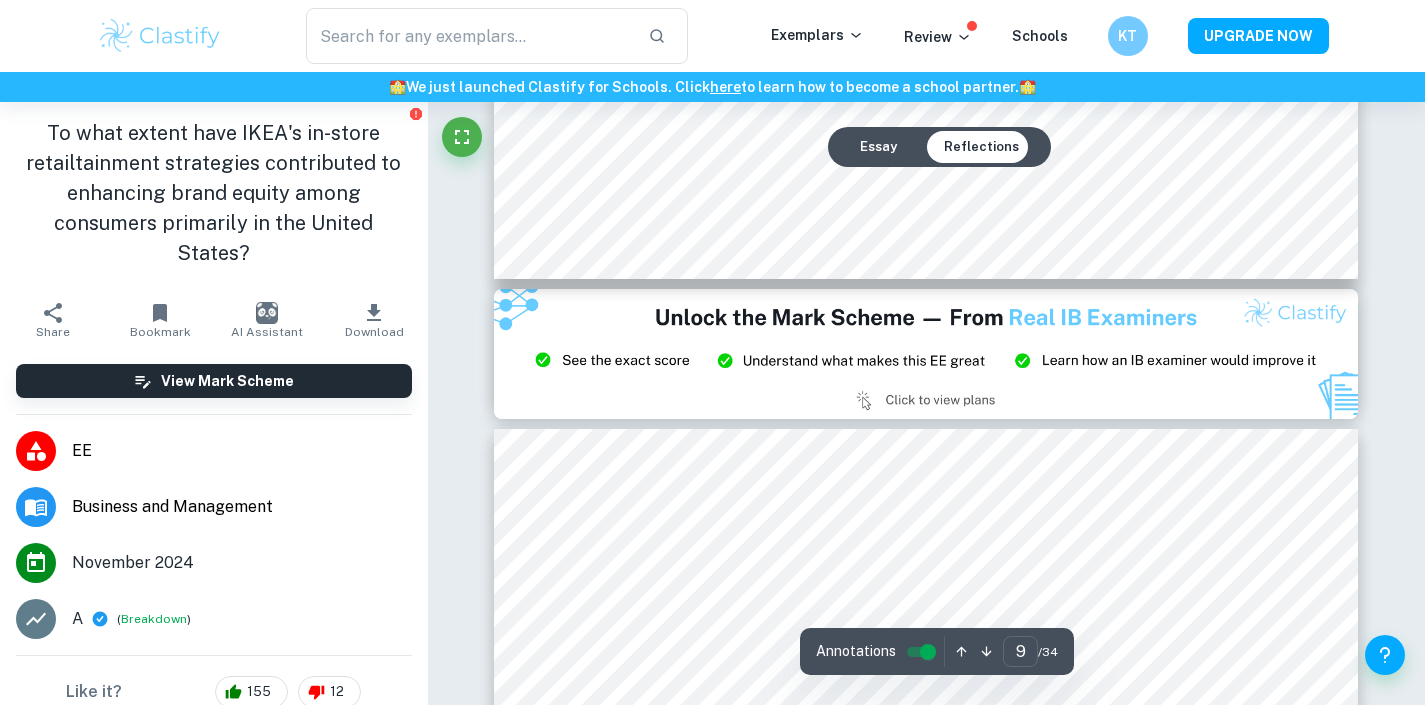 type on "8" 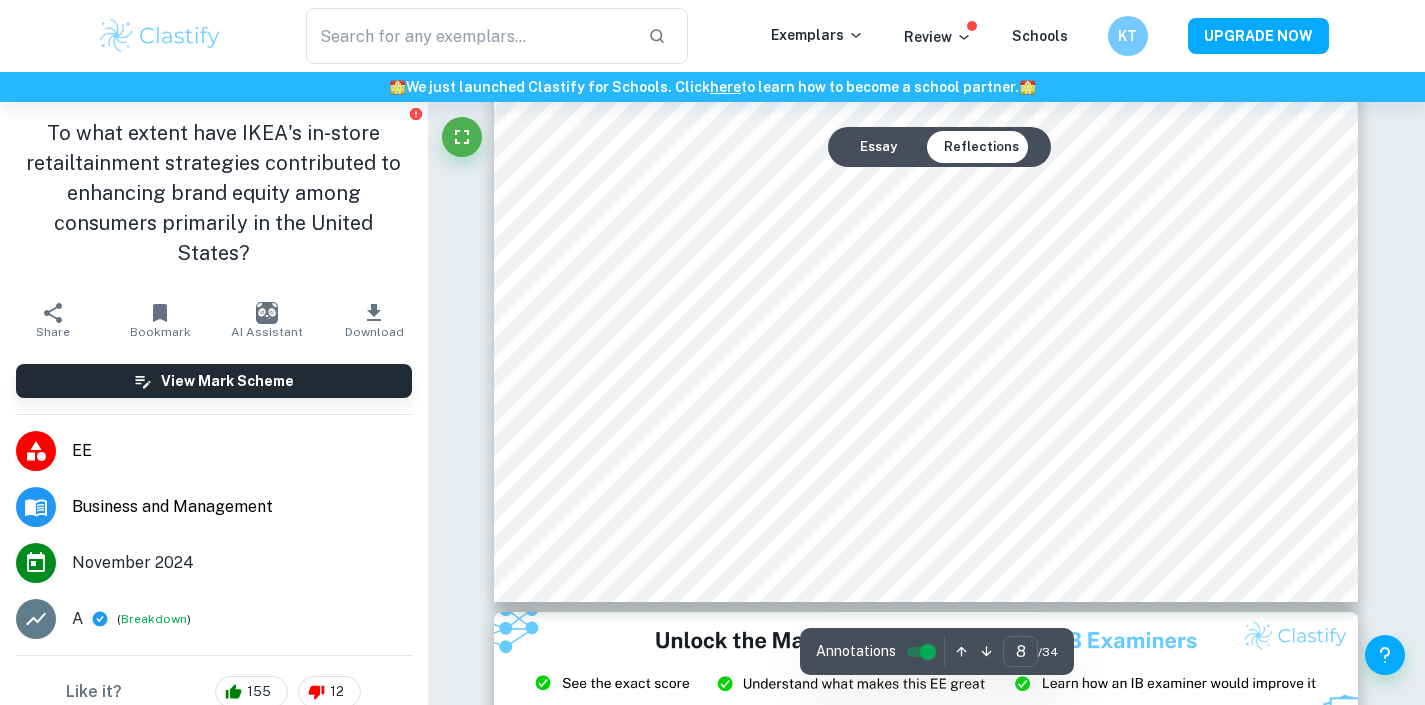 scroll, scrollTop: 9647, scrollLeft: 0, axis: vertical 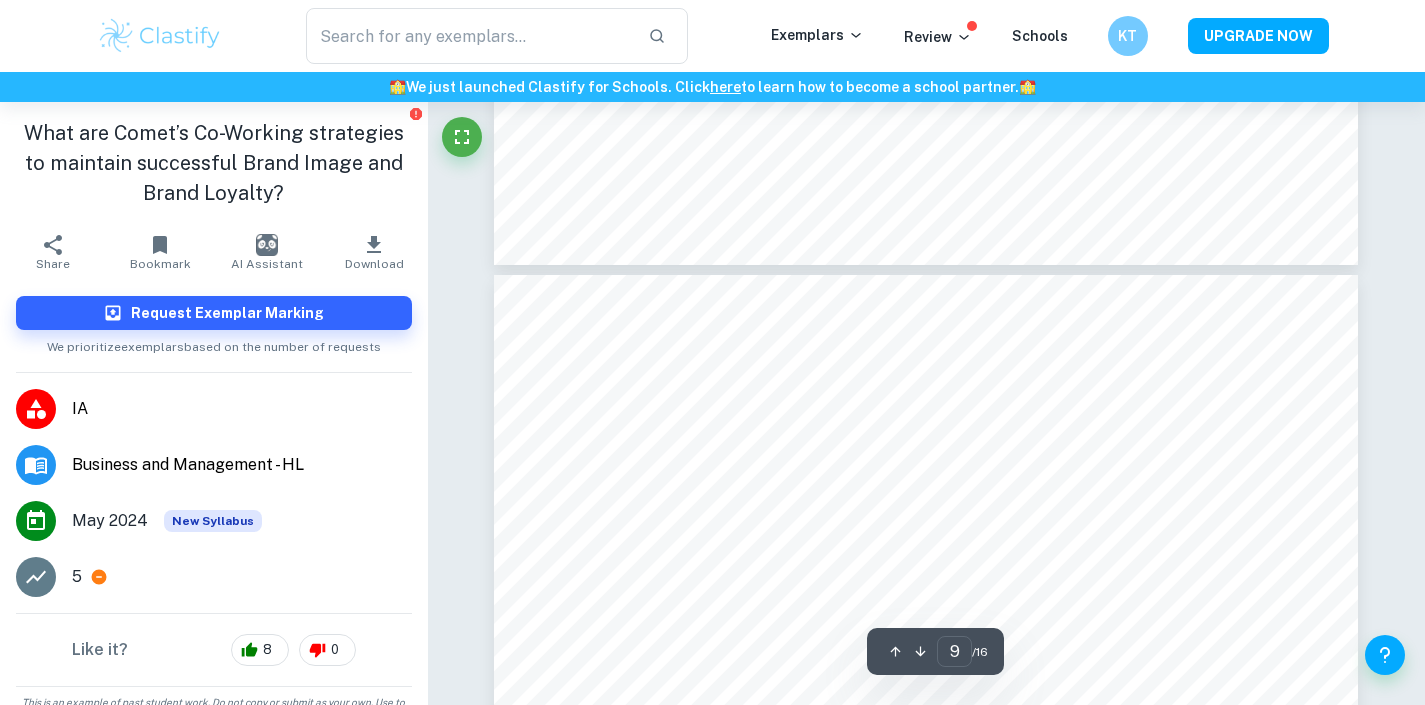 type on "10" 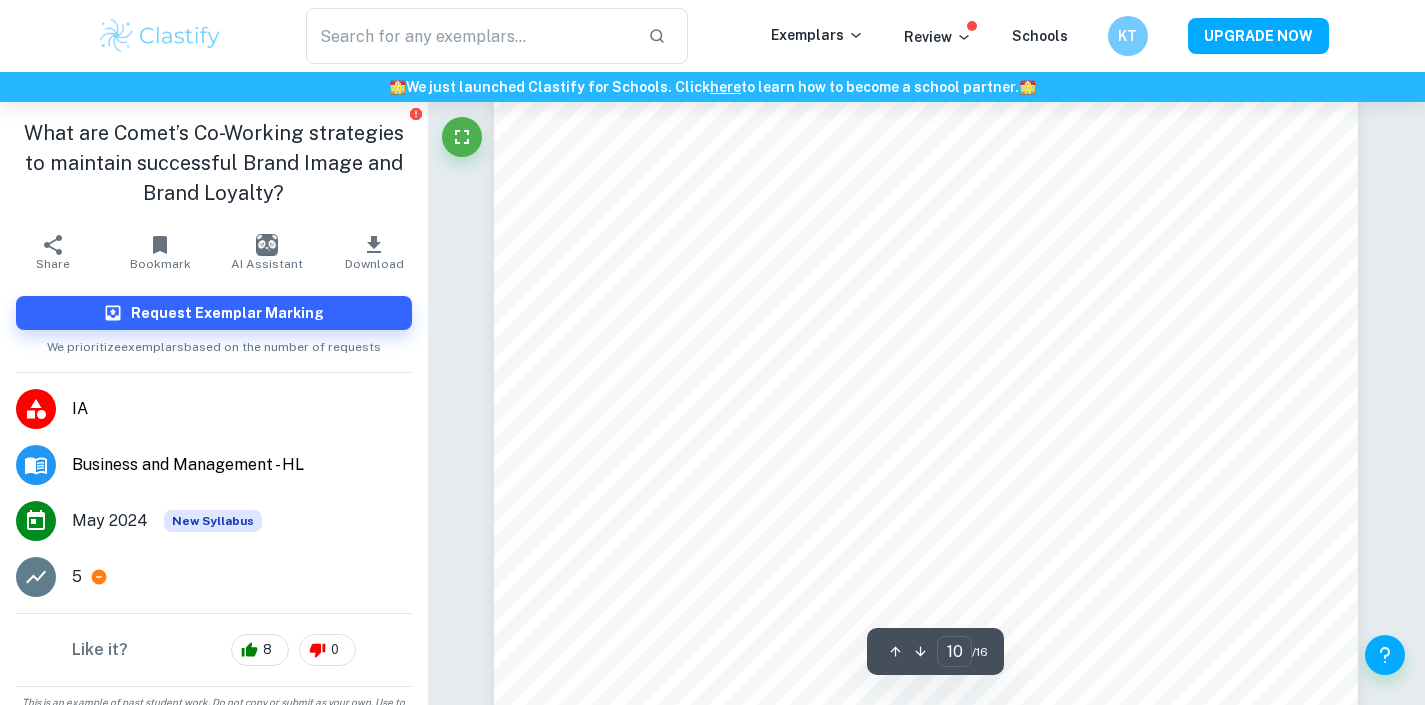 scroll, scrollTop: 11954, scrollLeft: 0, axis: vertical 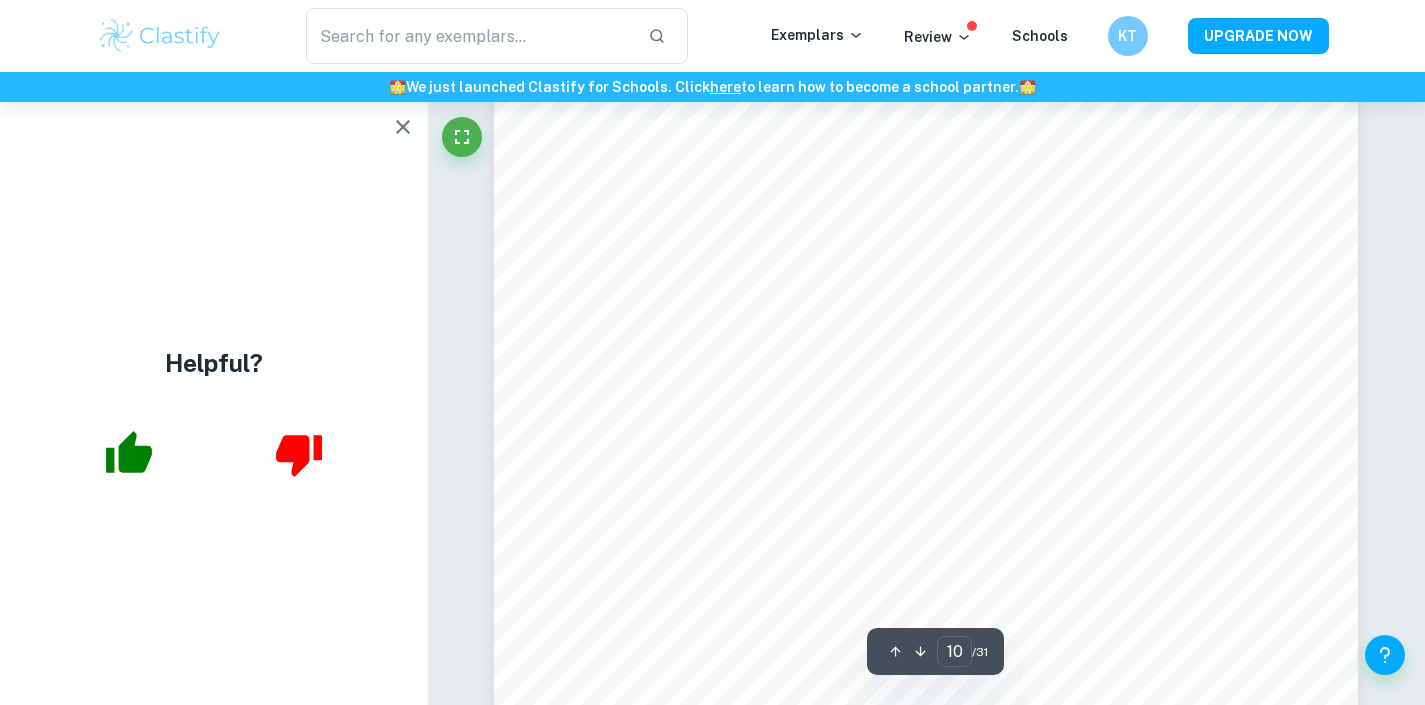 click 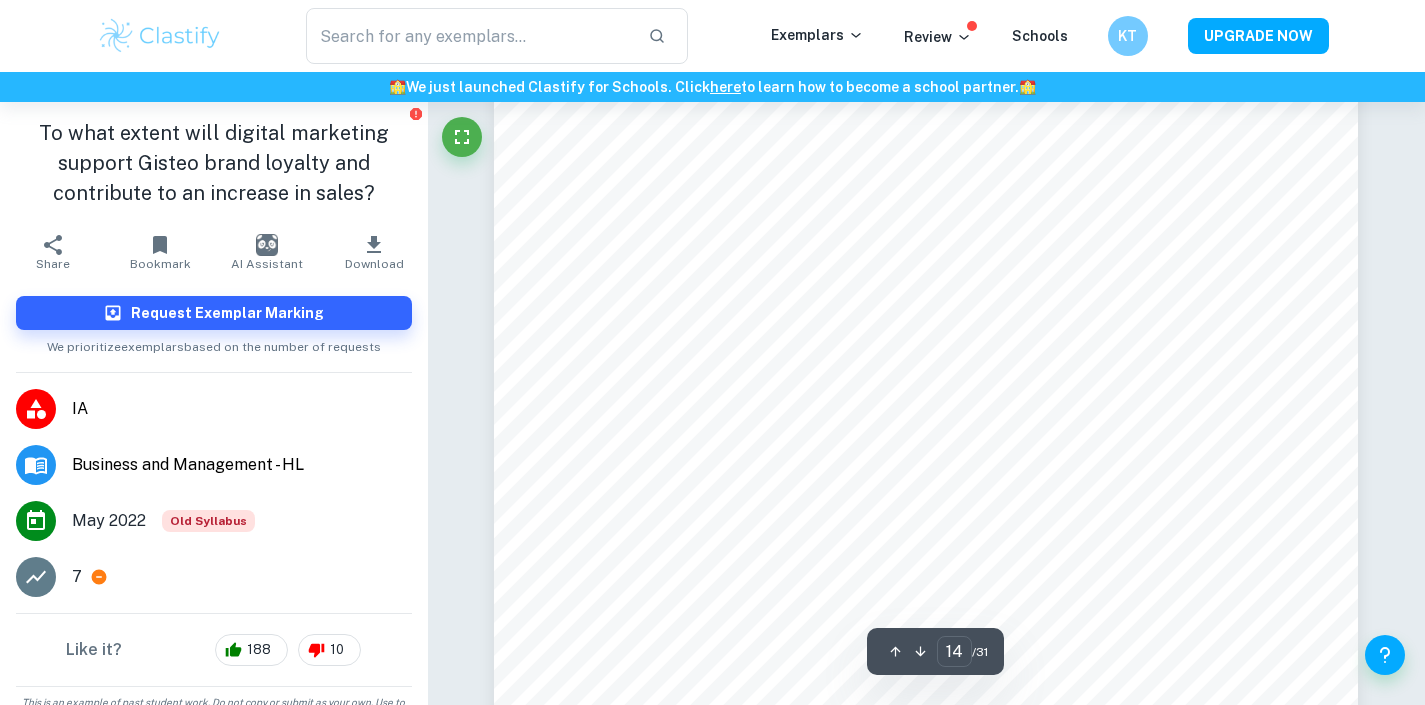 scroll, scrollTop: 15222, scrollLeft: 0, axis: vertical 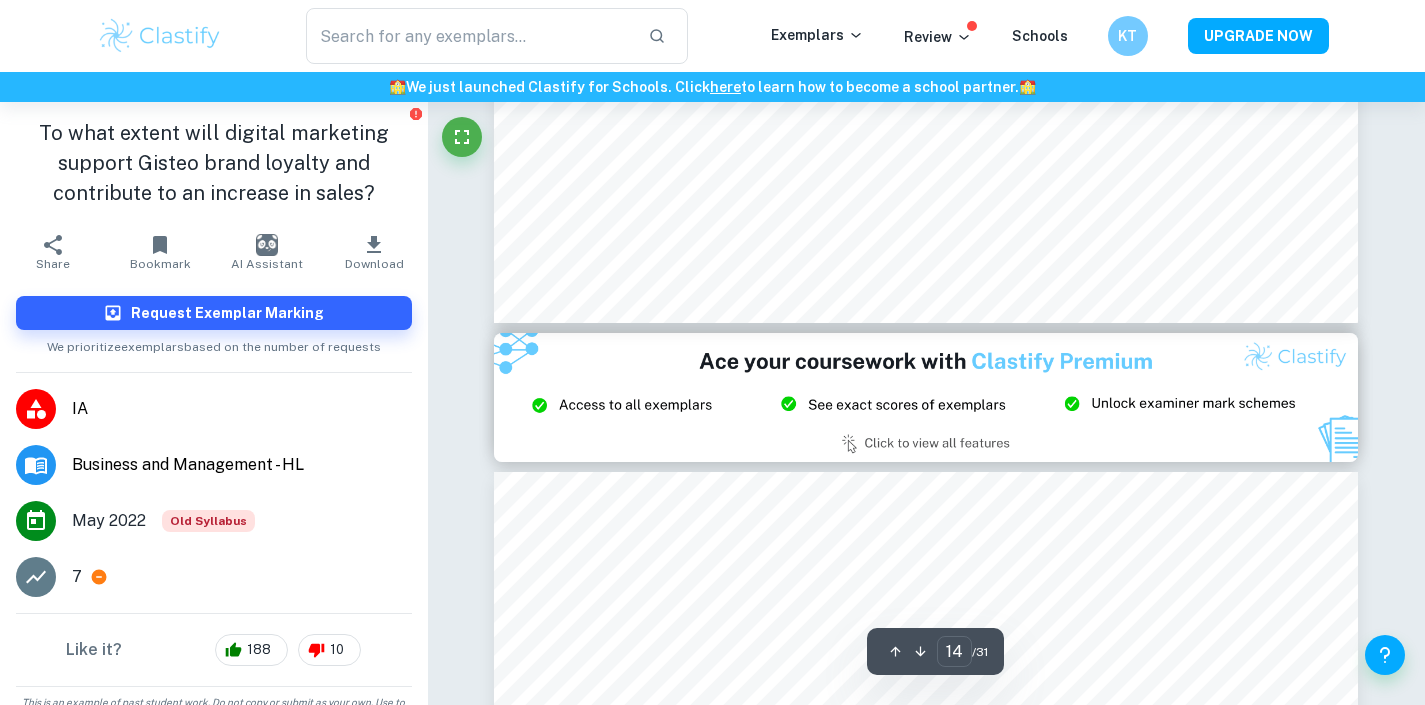 type on "15" 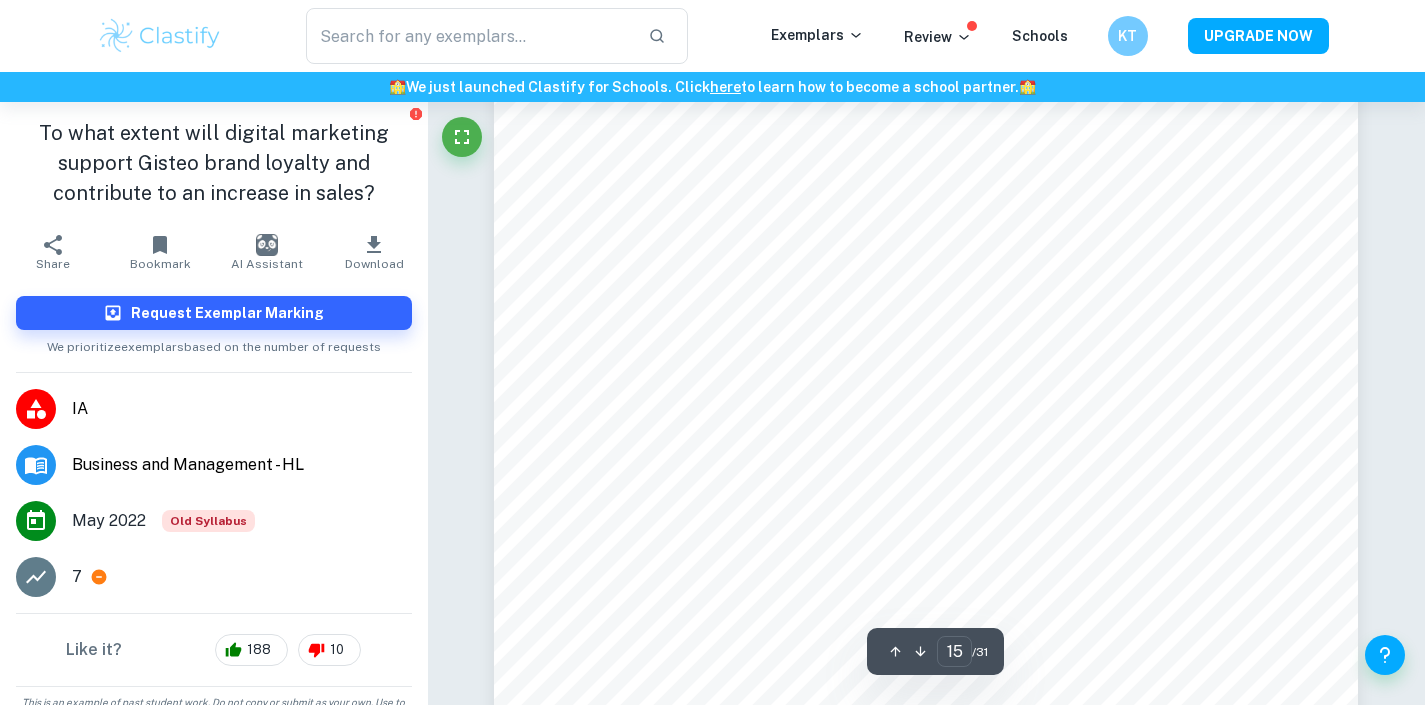 scroll, scrollTop: 16798, scrollLeft: 0, axis: vertical 